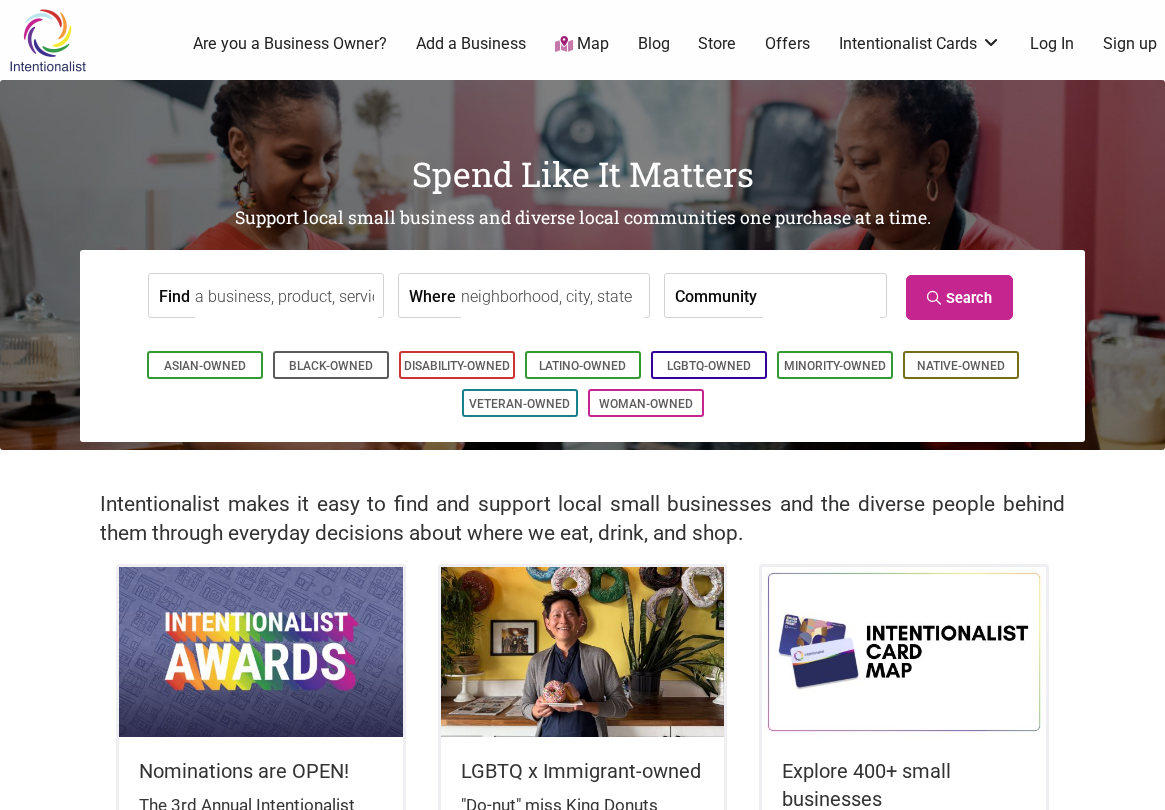scroll, scrollTop: 0, scrollLeft: 0, axis: both 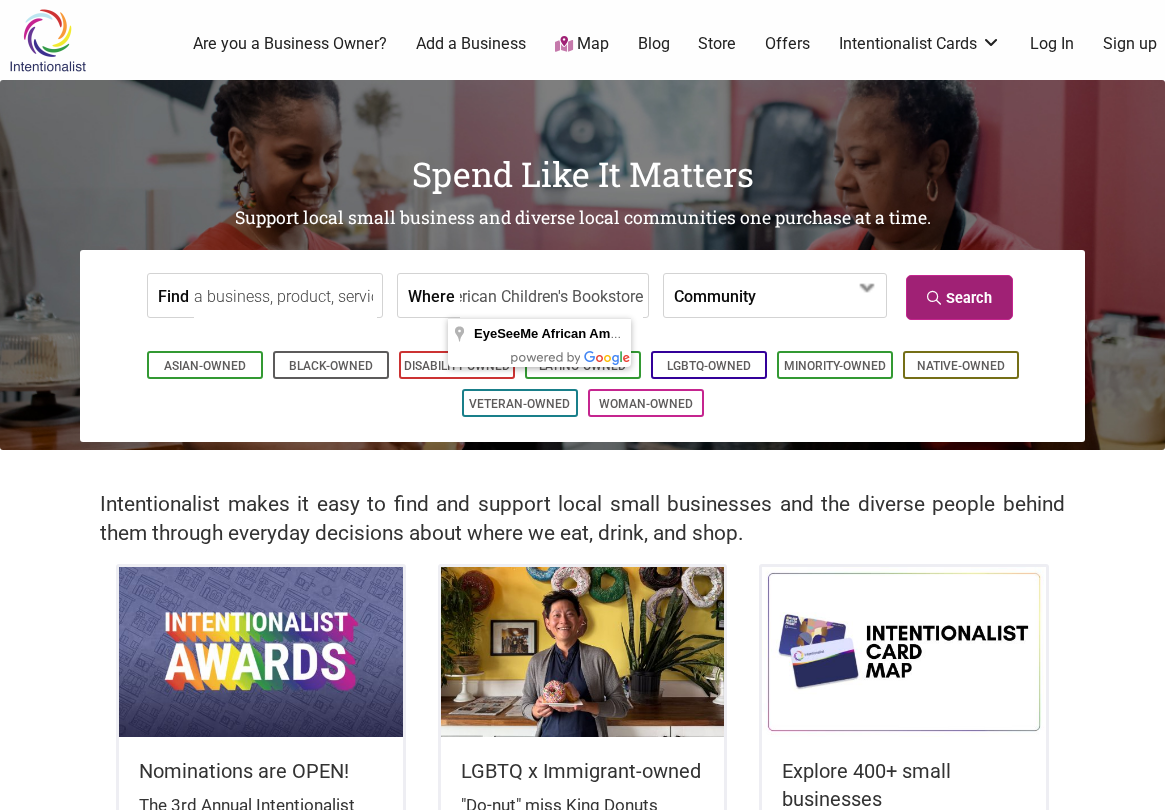 type on "EyeSeeMe African American Children's Bookstore" 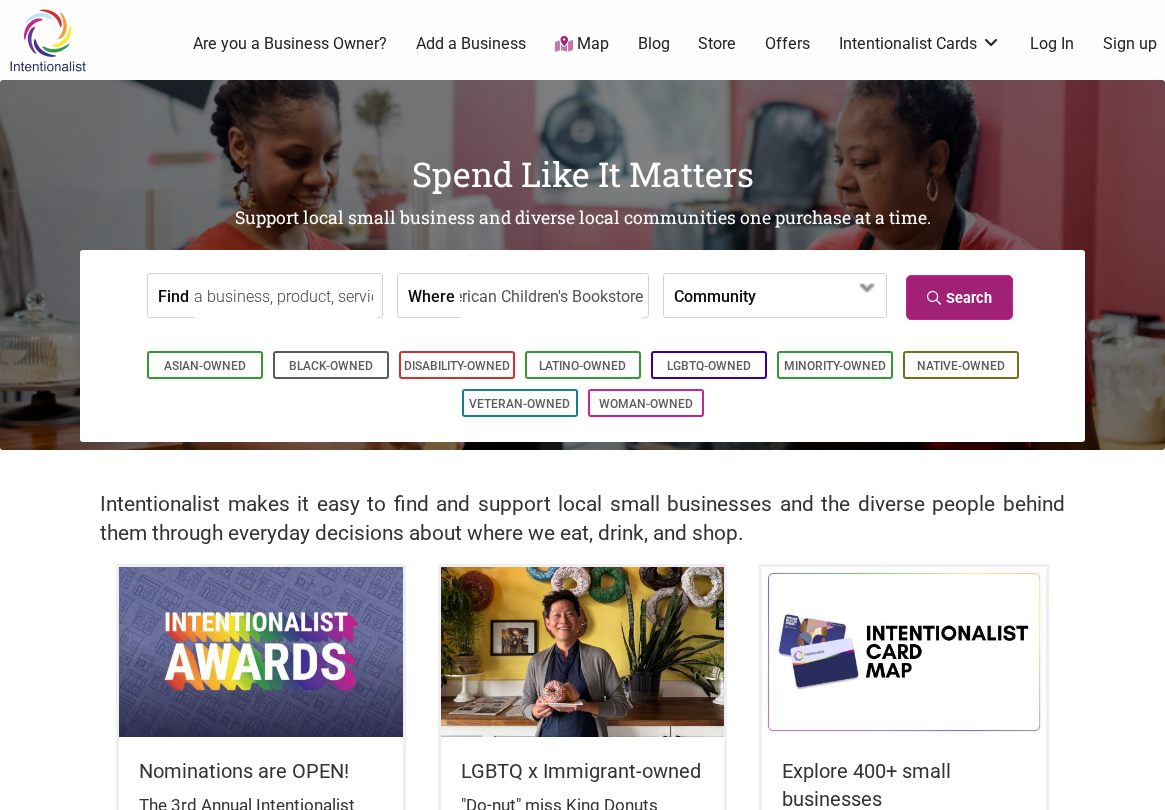 scroll, scrollTop: 0, scrollLeft: 0, axis: both 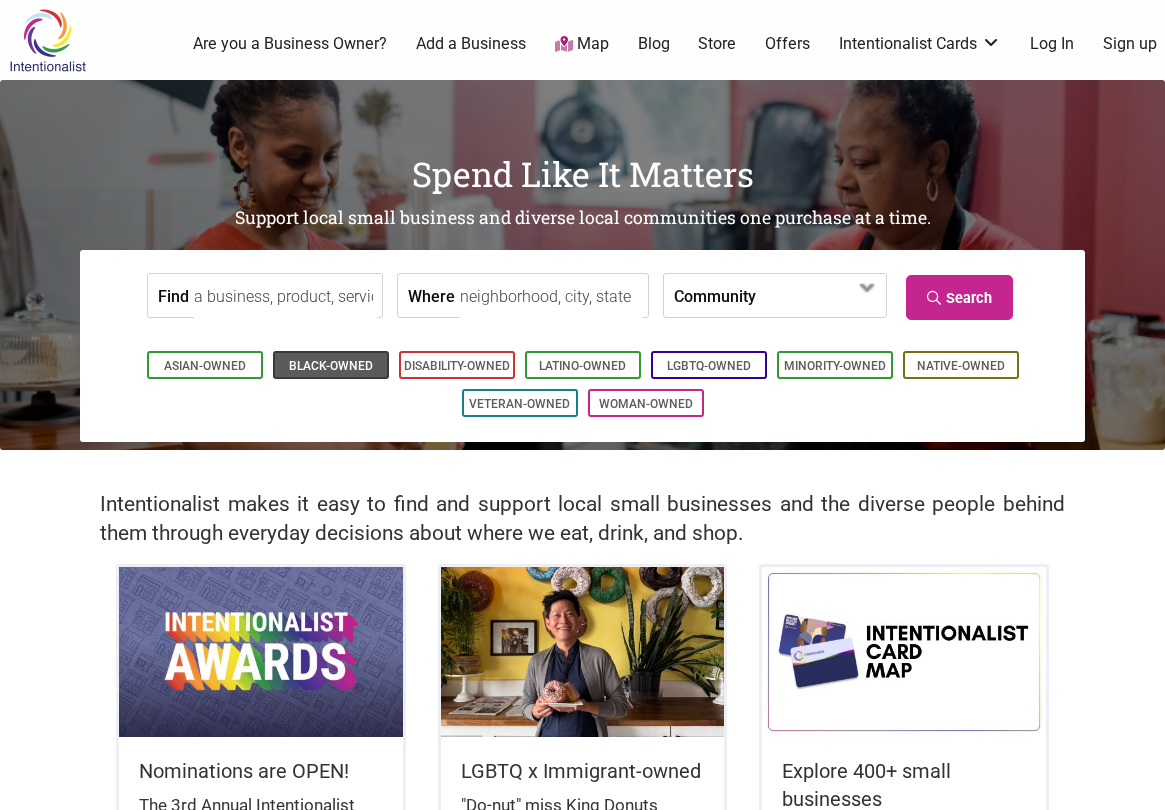 click on "Black-Owned" at bounding box center [331, 366] 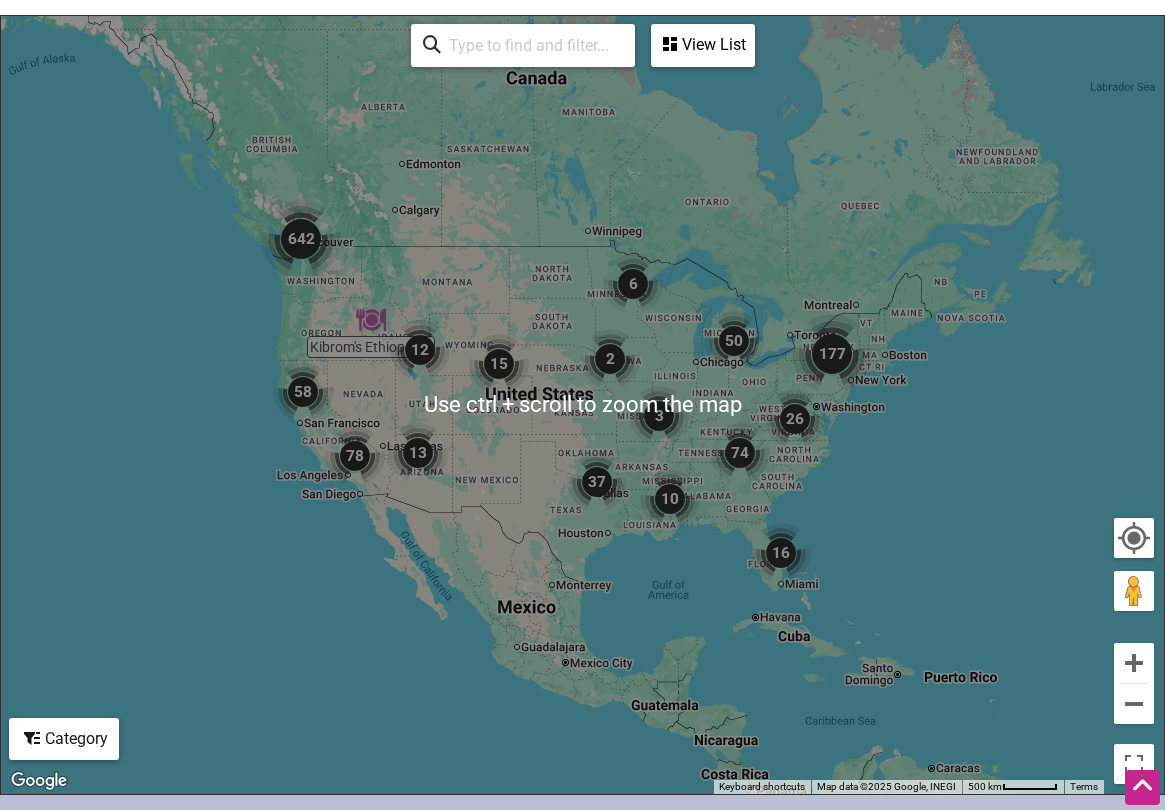 scroll, scrollTop: 961, scrollLeft: 0, axis: vertical 